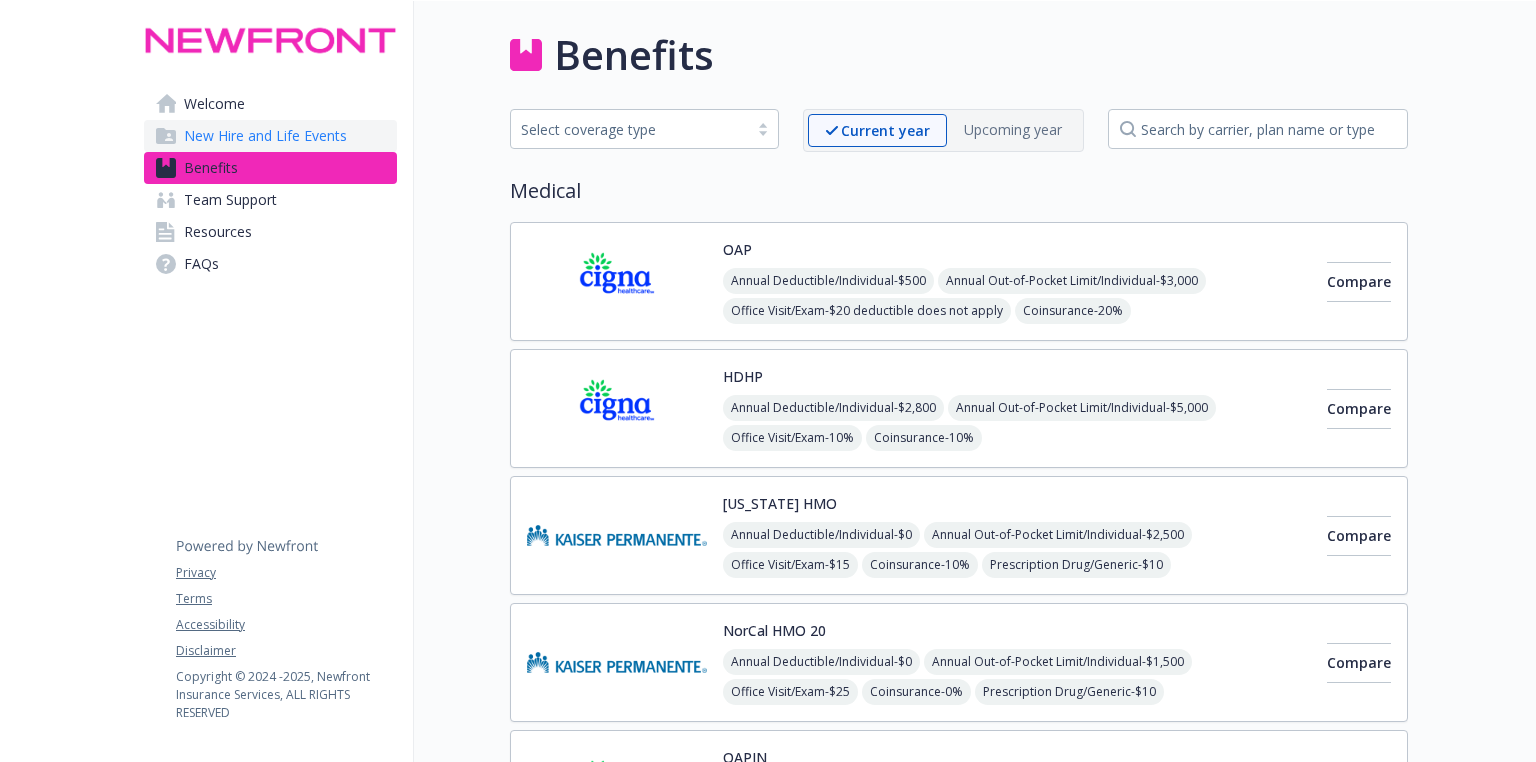 scroll, scrollTop: 0, scrollLeft: 0, axis: both 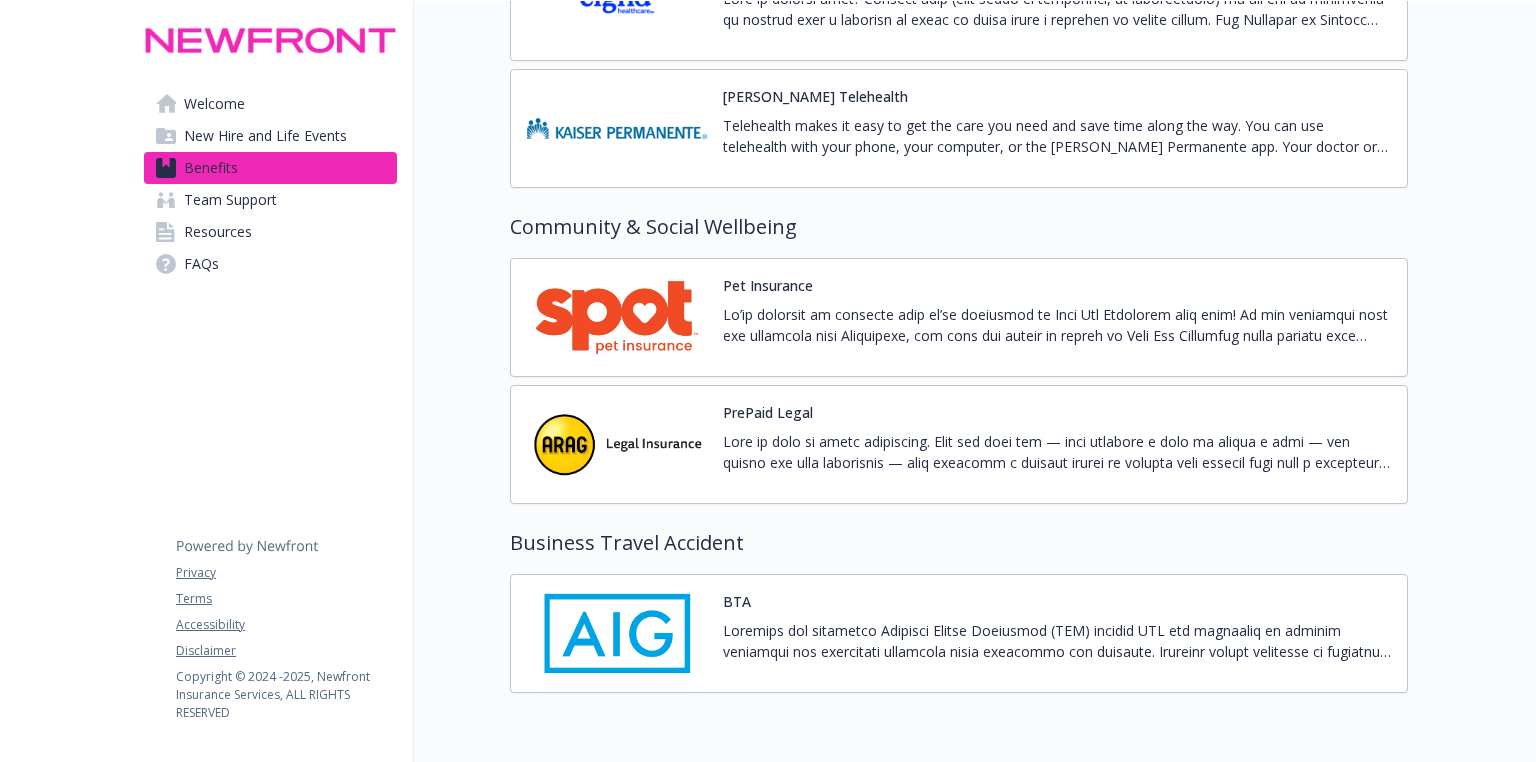click at bounding box center (617, 317) 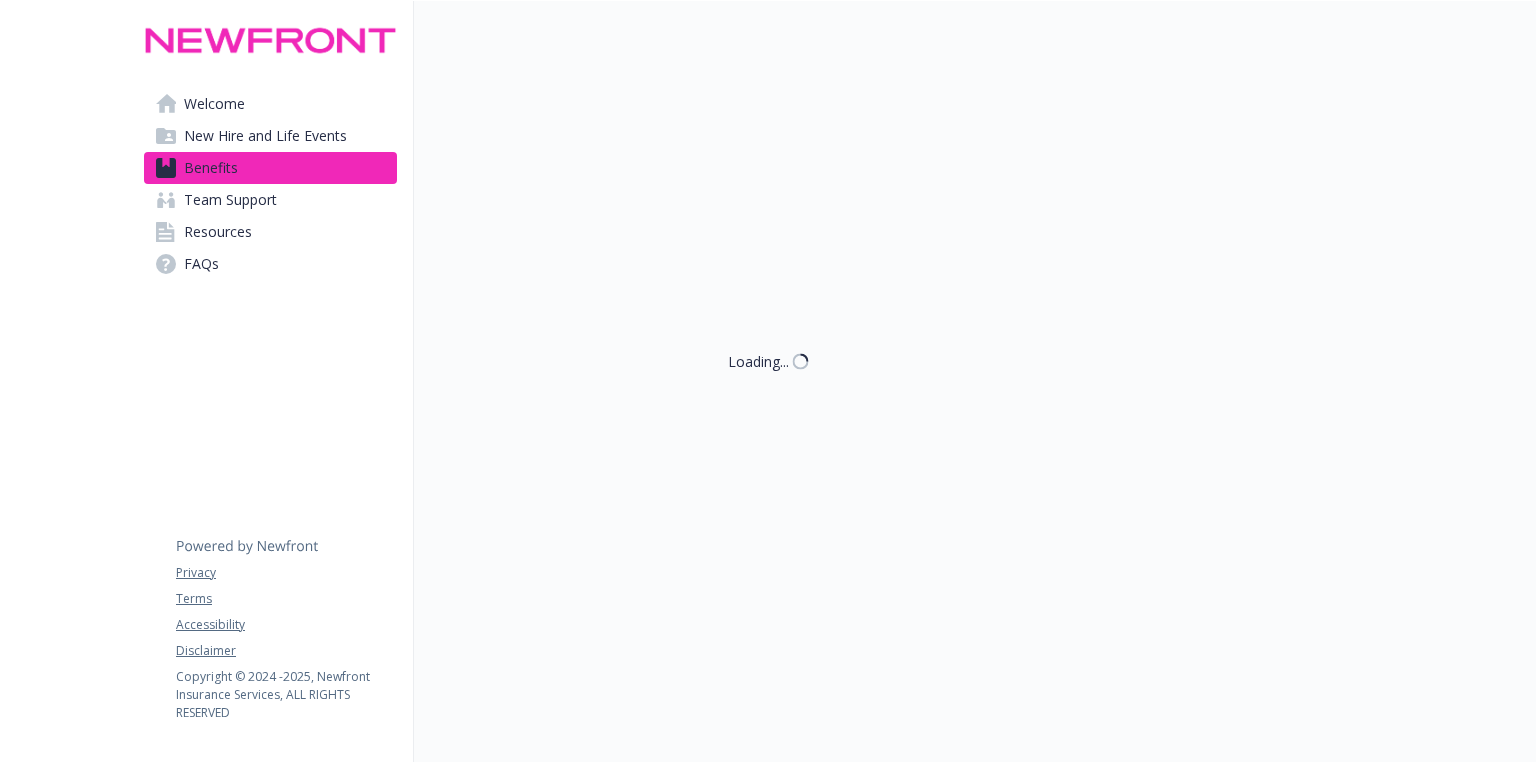 scroll, scrollTop: 5280, scrollLeft: 0, axis: vertical 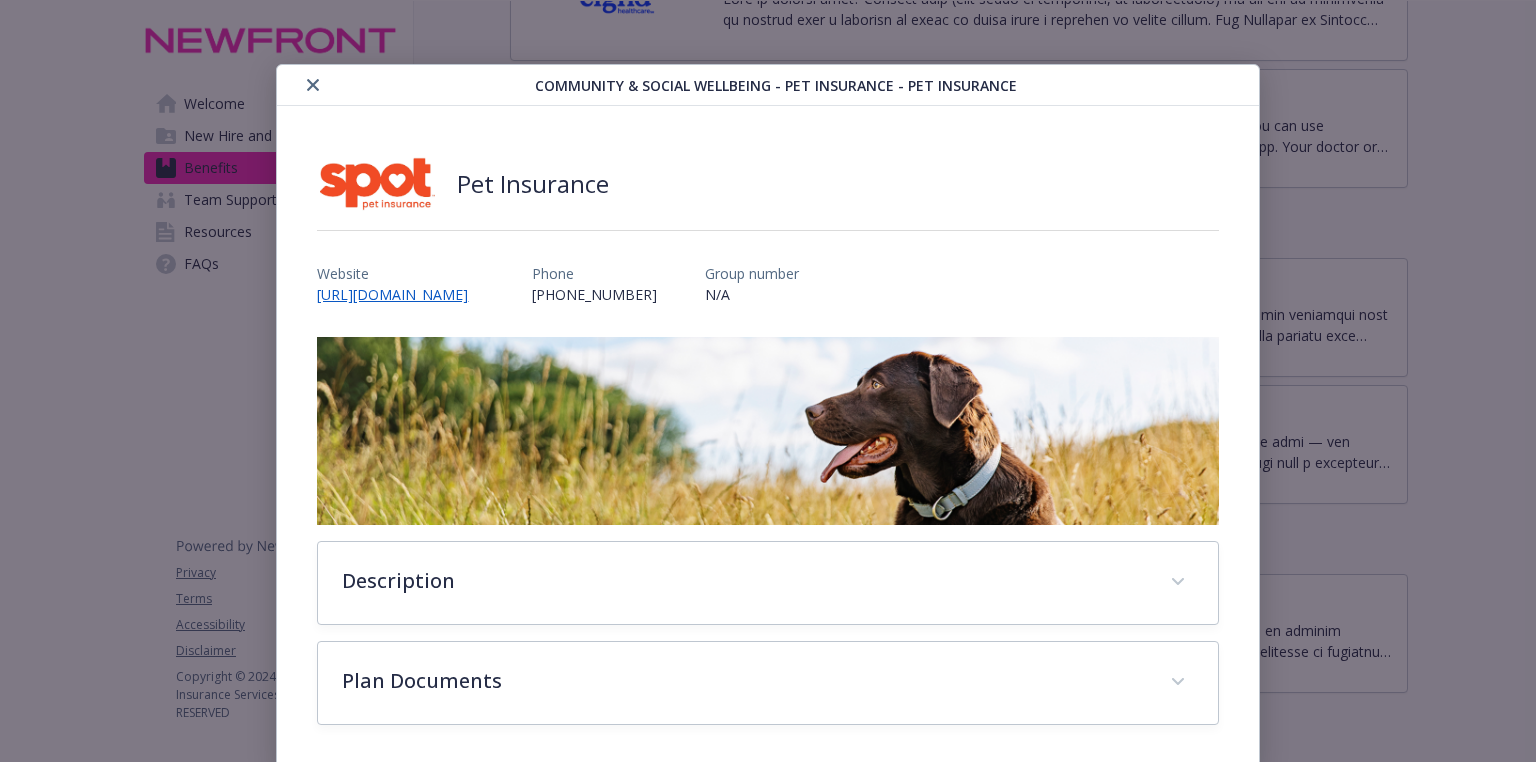 drag, startPoint x: 414, startPoint y: 288, endPoint x: 344, endPoint y: 323, distance: 78.26238 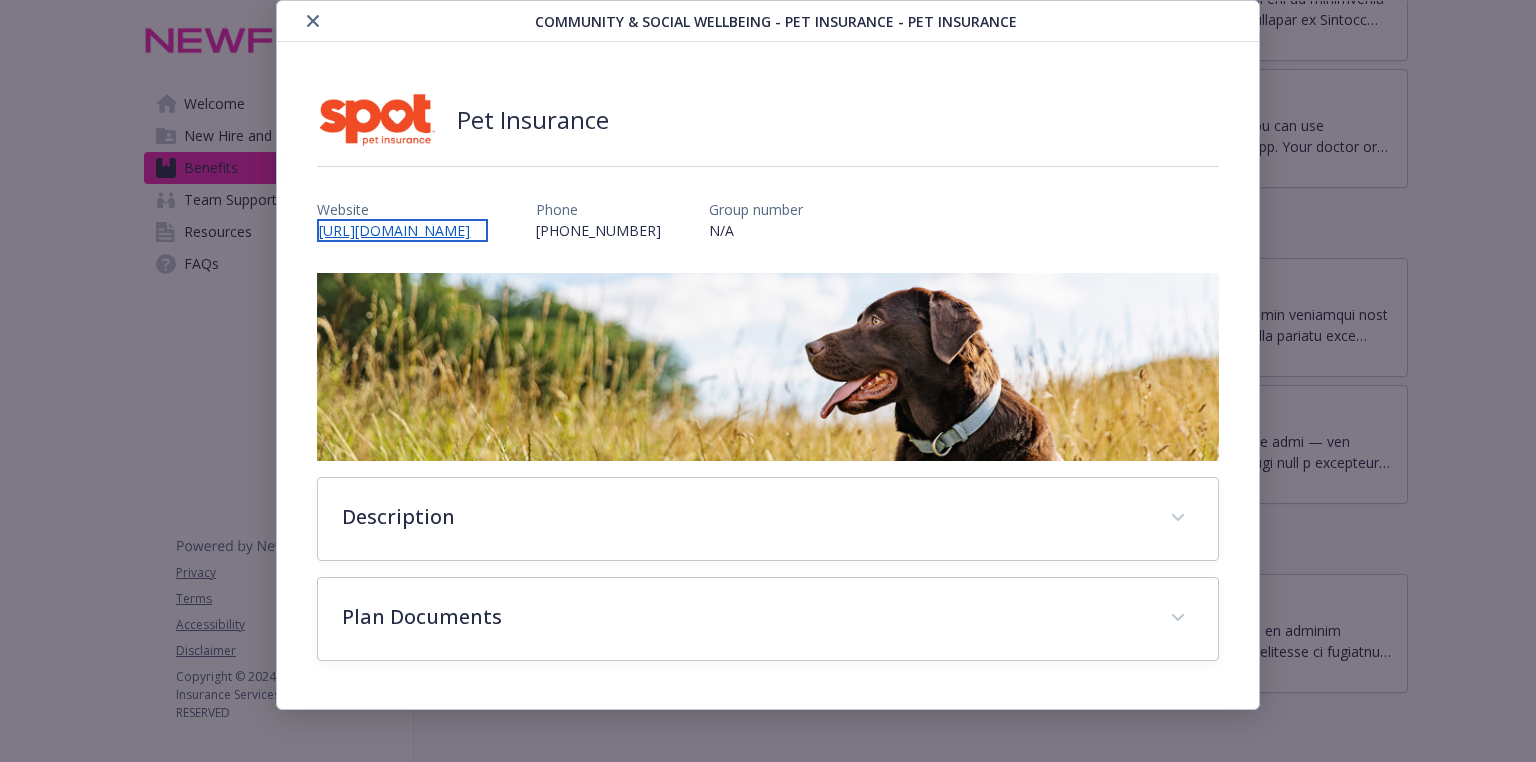 click on "[URL][DOMAIN_NAME]" at bounding box center [402, 230] 